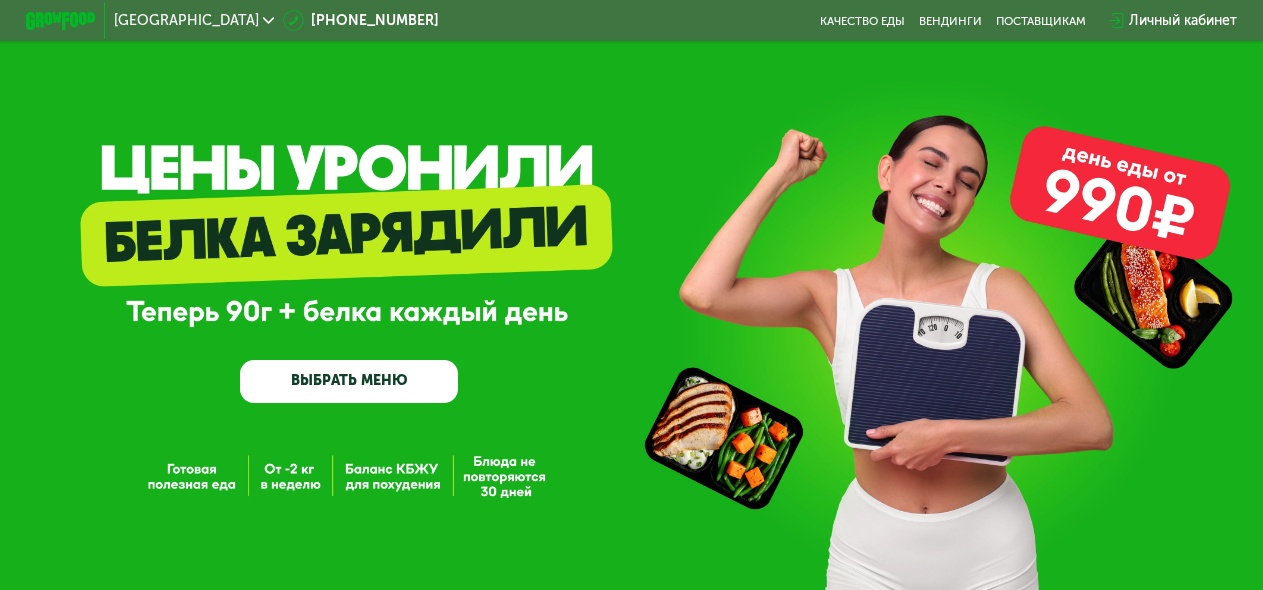 scroll, scrollTop: 0, scrollLeft: 0, axis: both 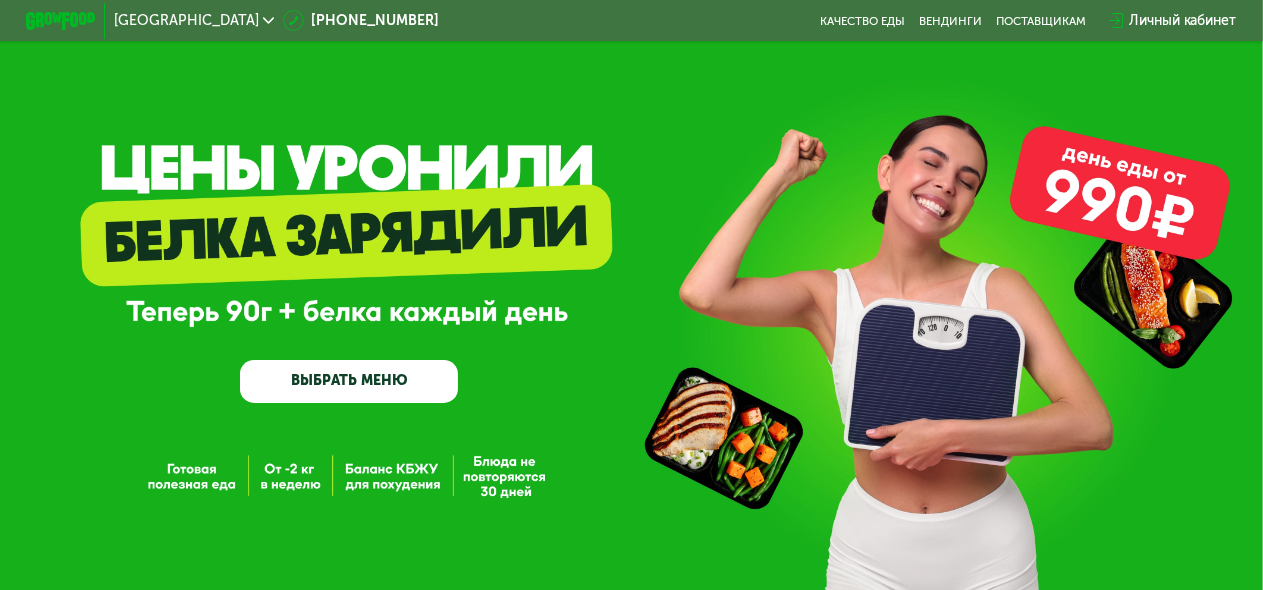 click on "ВЫБРАТЬ МЕНЮ" at bounding box center (349, 382) 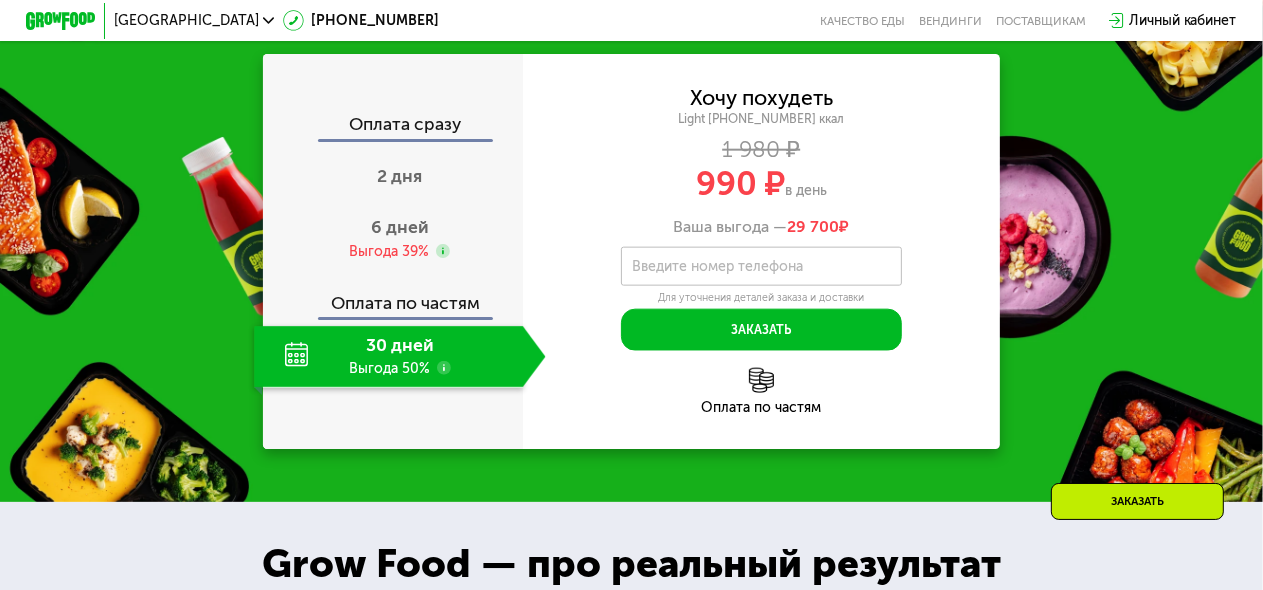 scroll, scrollTop: 1974, scrollLeft: 0, axis: vertical 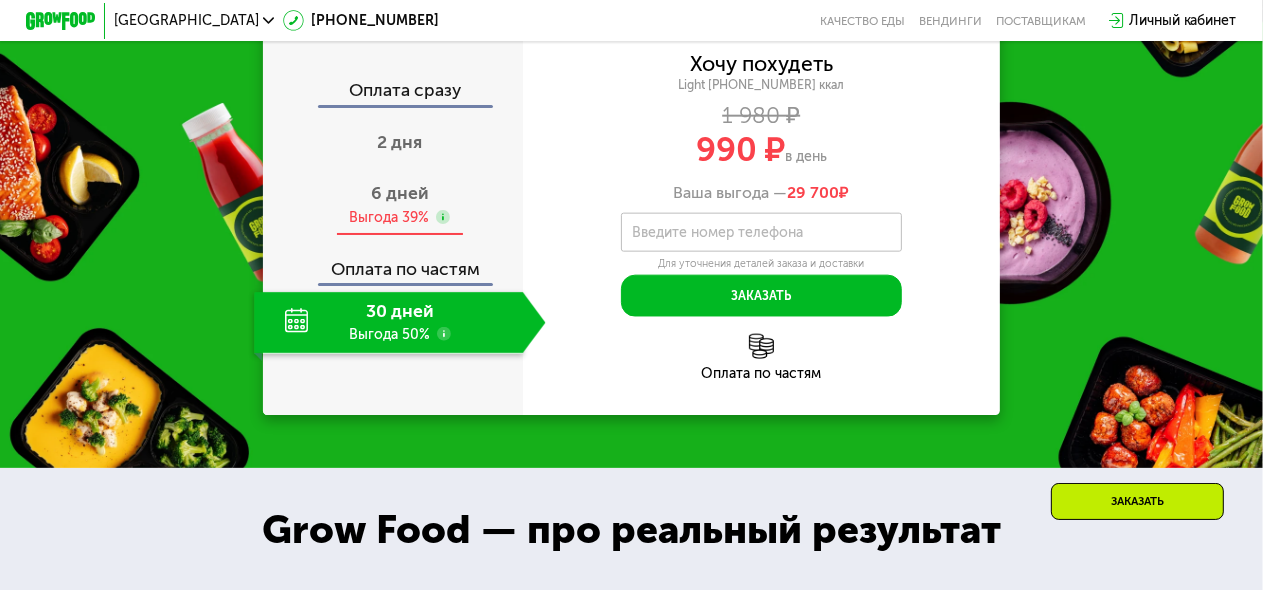 click on "6 дней Выгода 39%" at bounding box center [399, 205] 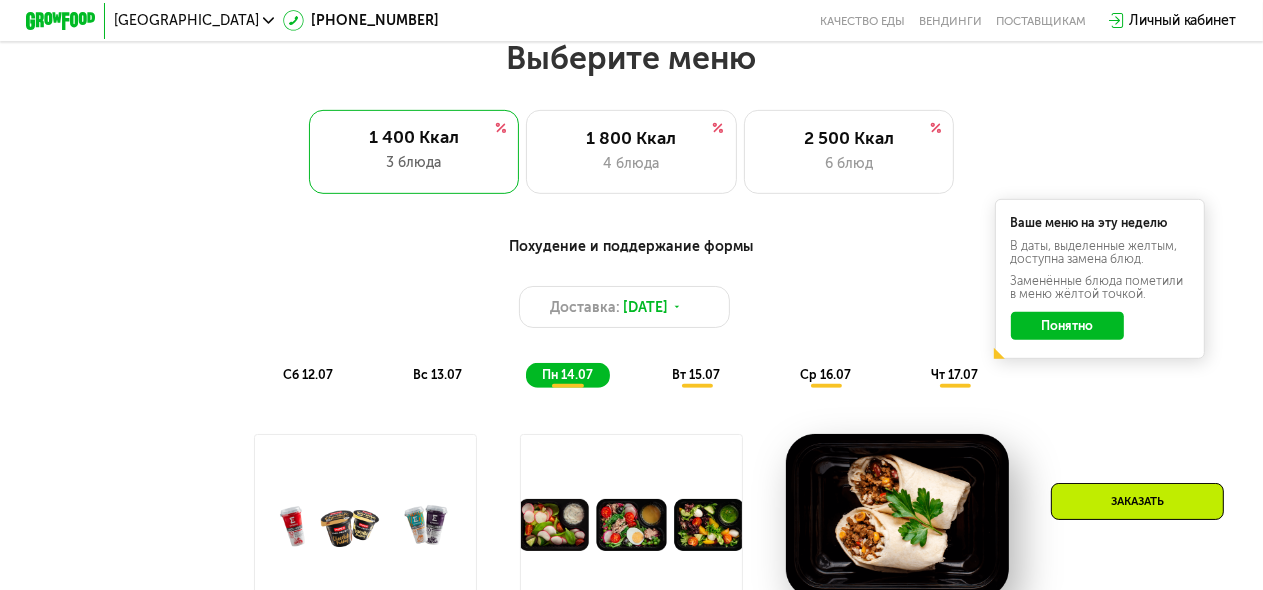 scroll, scrollTop: 574, scrollLeft: 0, axis: vertical 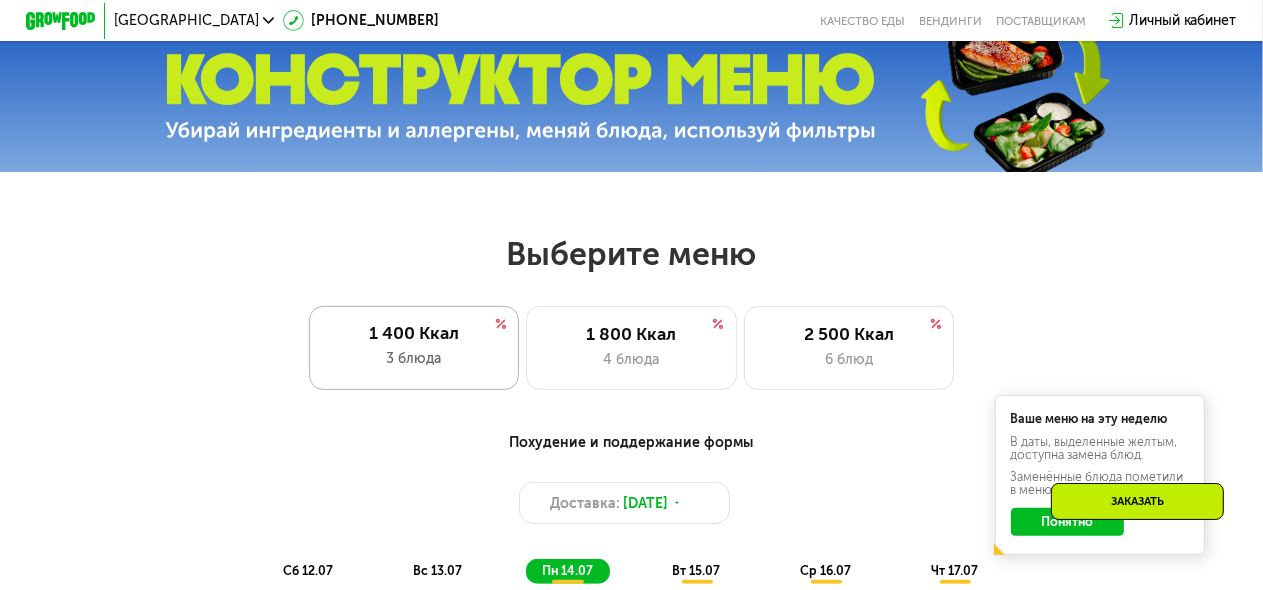 click on "3 блюда" at bounding box center (413, 358) 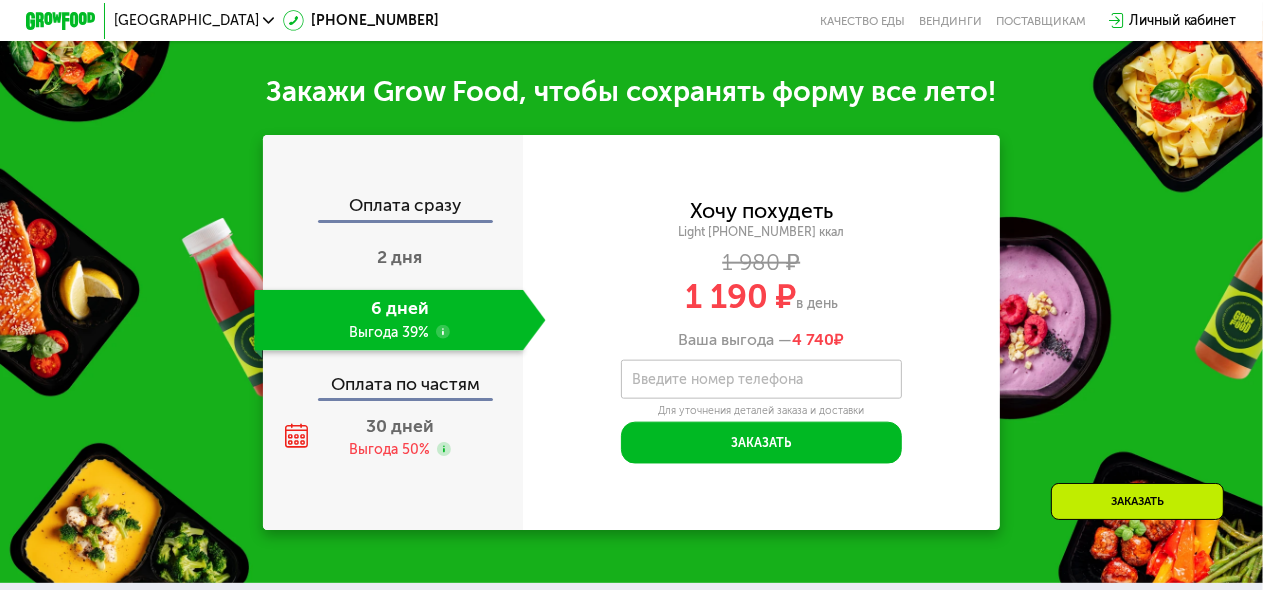 scroll, scrollTop: 2074, scrollLeft: 0, axis: vertical 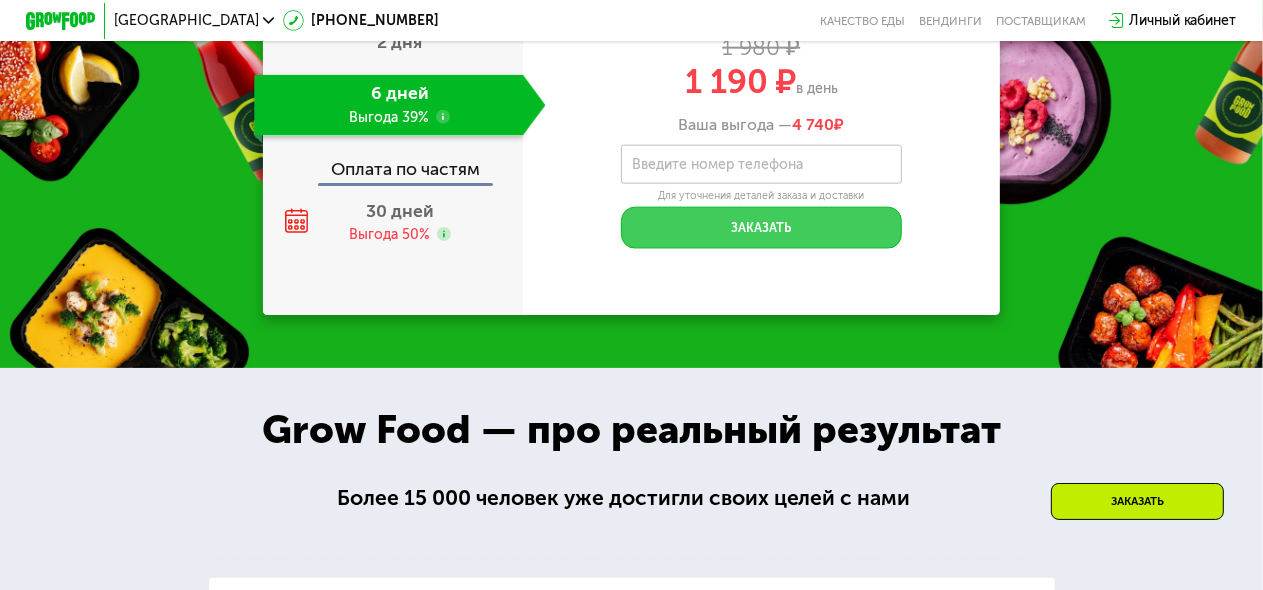click on "Заказать" at bounding box center (761, 228) 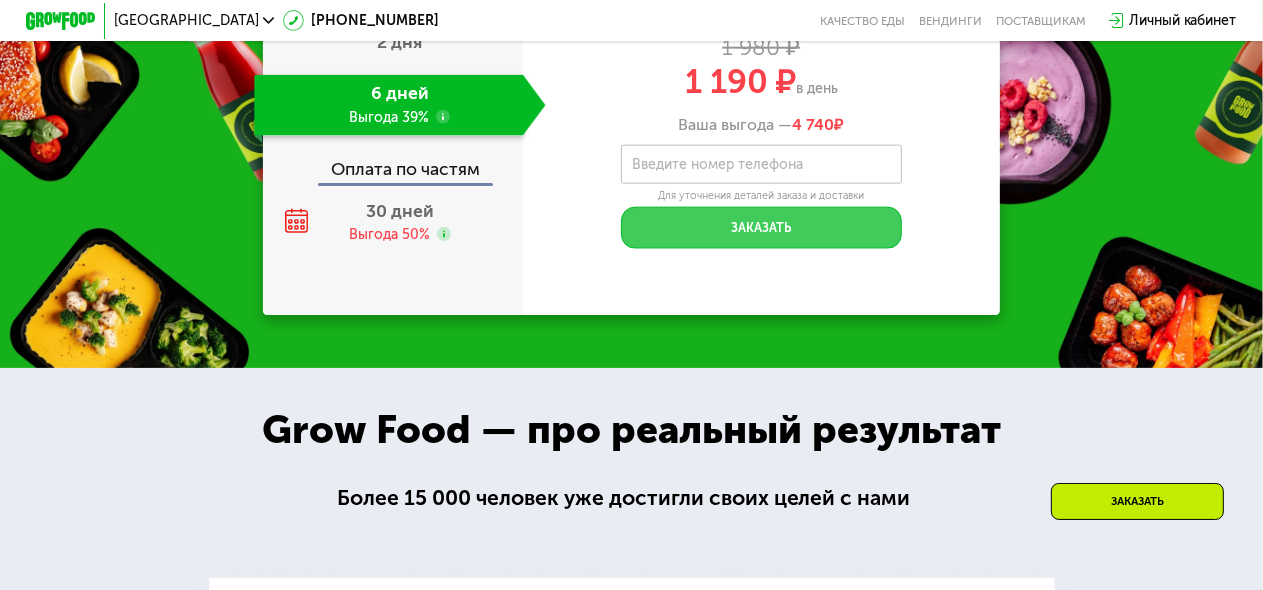 scroll, scrollTop: 1874, scrollLeft: 0, axis: vertical 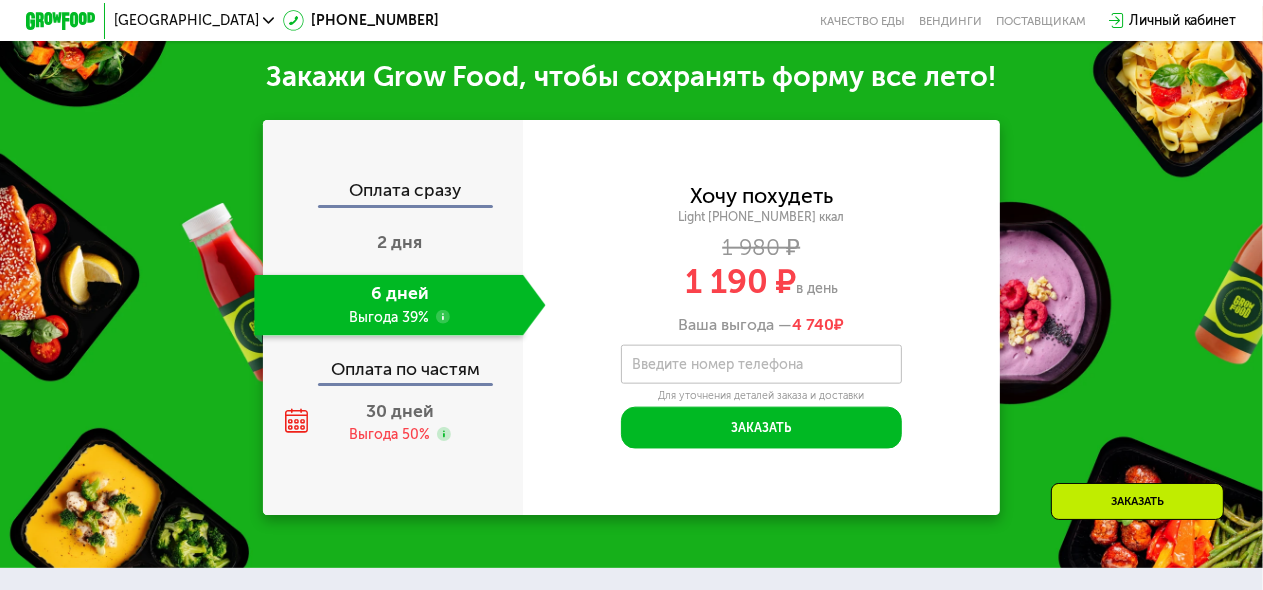 click on "6 дней Выгода 39%" 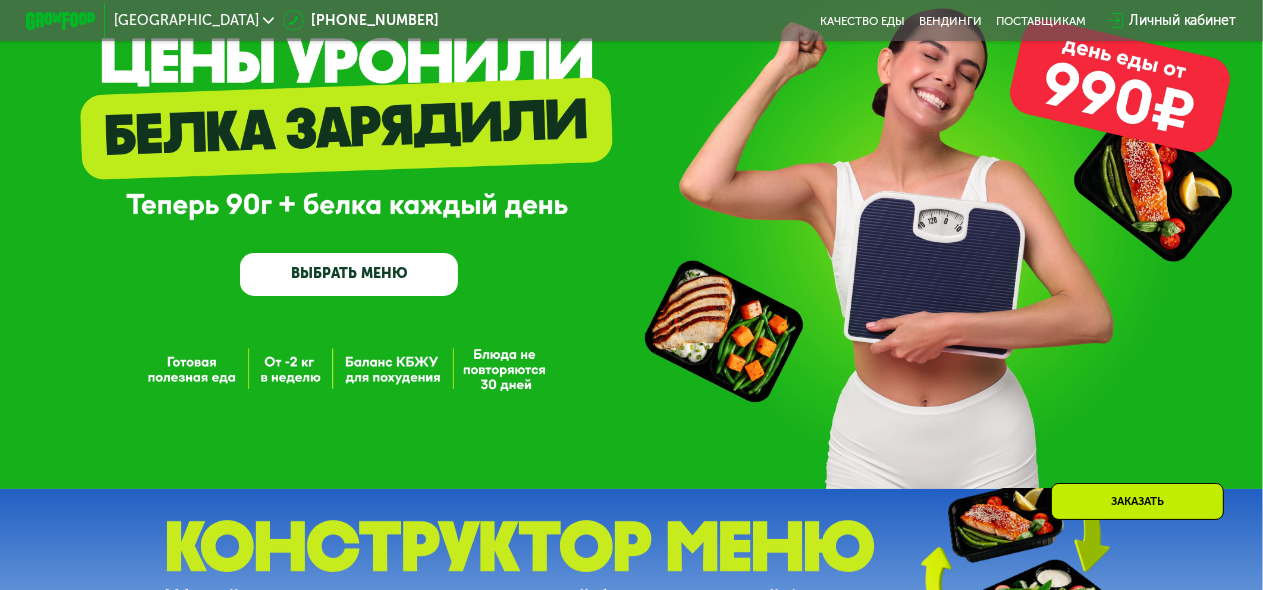 scroll, scrollTop: 74, scrollLeft: 0, axis: vertical 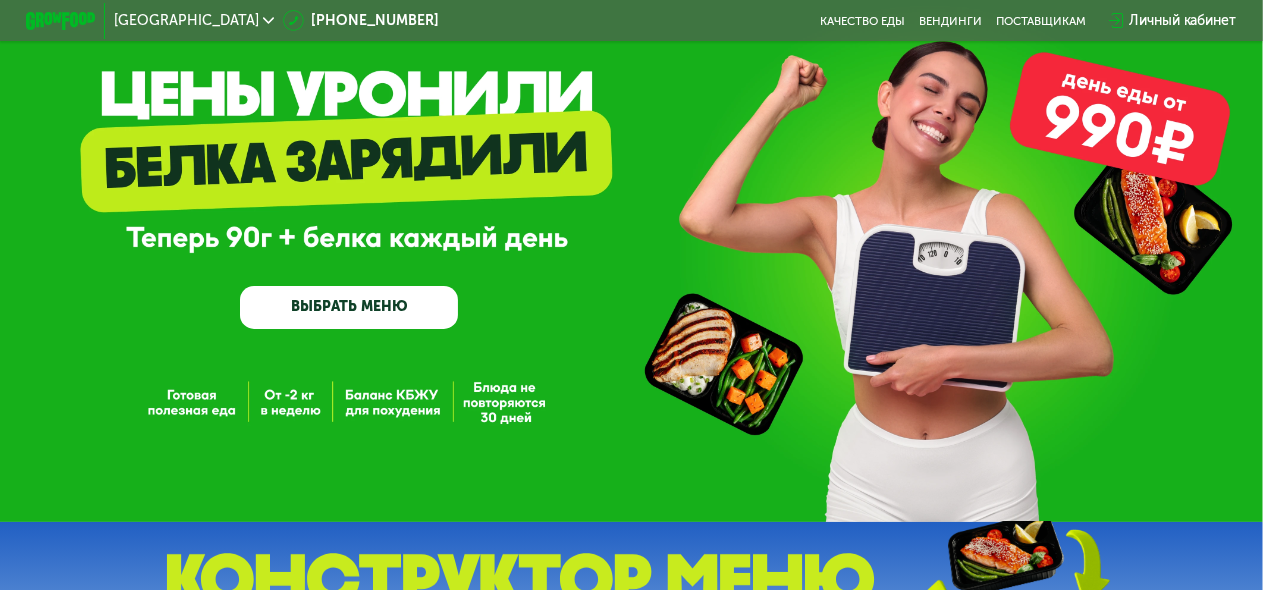 click on "ВЫБРАТЬ МЕНЮ" at bounding box center (349, 308) 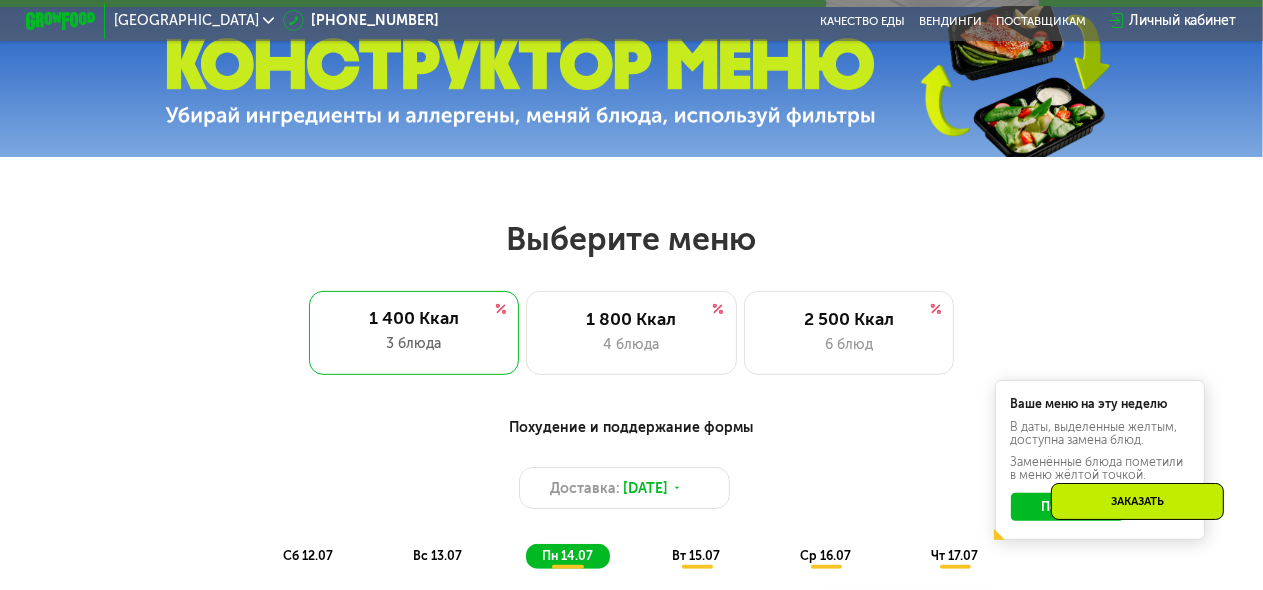 click on "[GEOGRAPHIC_DATA]  [PHONE_NUMBER]   Качество еды   [PERSON_NAME]   поставщикам   Личный кабинет   GrowFood — доставка правильного питания  ВЫБРАТЬ МЕНЮ                                                                                                                                                                      Выберите меню  1 400 Ккал 3 блюда 1 800 Ккал 4 блюда 2 500 Ккал 6 блюд Похудение и поддержание формы Доставка: [DATE] сб 12.07 вс 13.07 пн 14.07 вт 15.07 ср 16.07 чт 17.07 Ваше меню на эту неделю В даты, выделенные желтым, доступна замена блюд. Заменённые блюда пометили в меню жёлтой точкой.  Понятно  Завтрак Кабачковые оладьи с семгой 321 Ккал, 160 г Обед Ужин 1032 55 58" 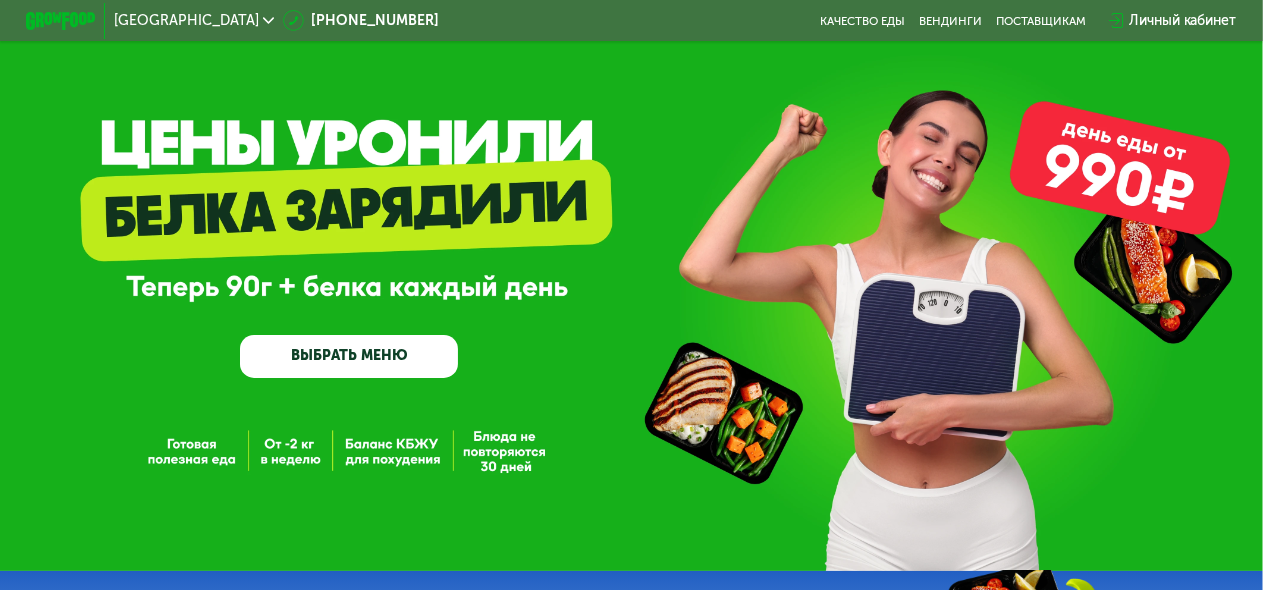 scroll, scrollTop: 0, scrollLeft: 0, axis: both 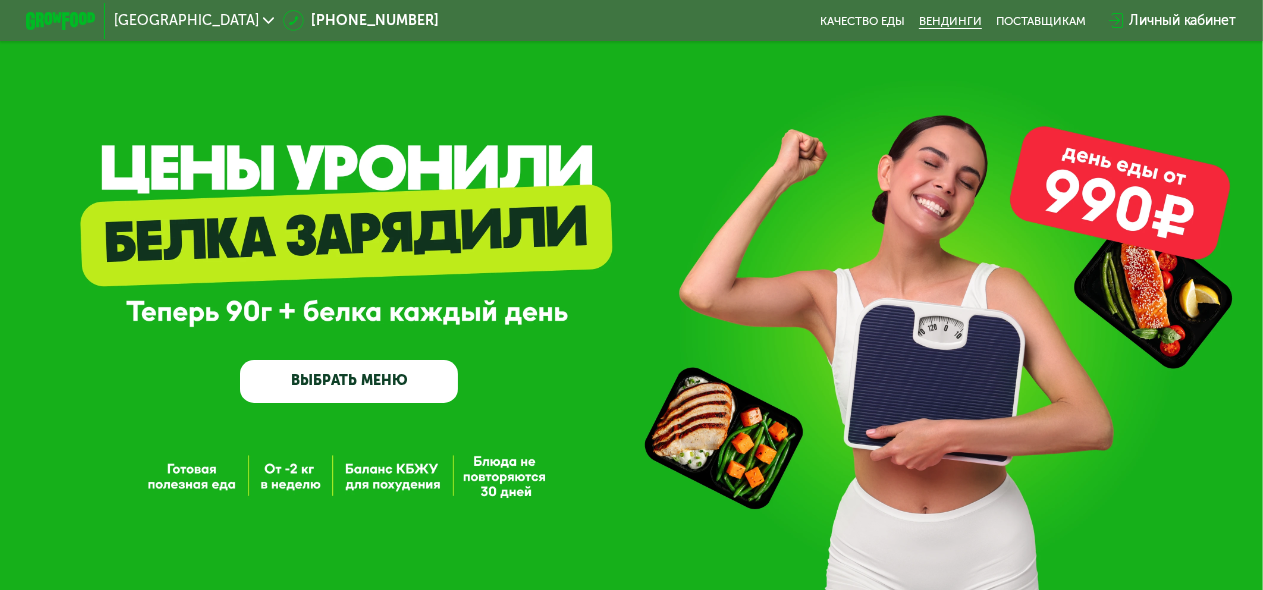 click on "Вендинги" at bounding box center [950, 21] 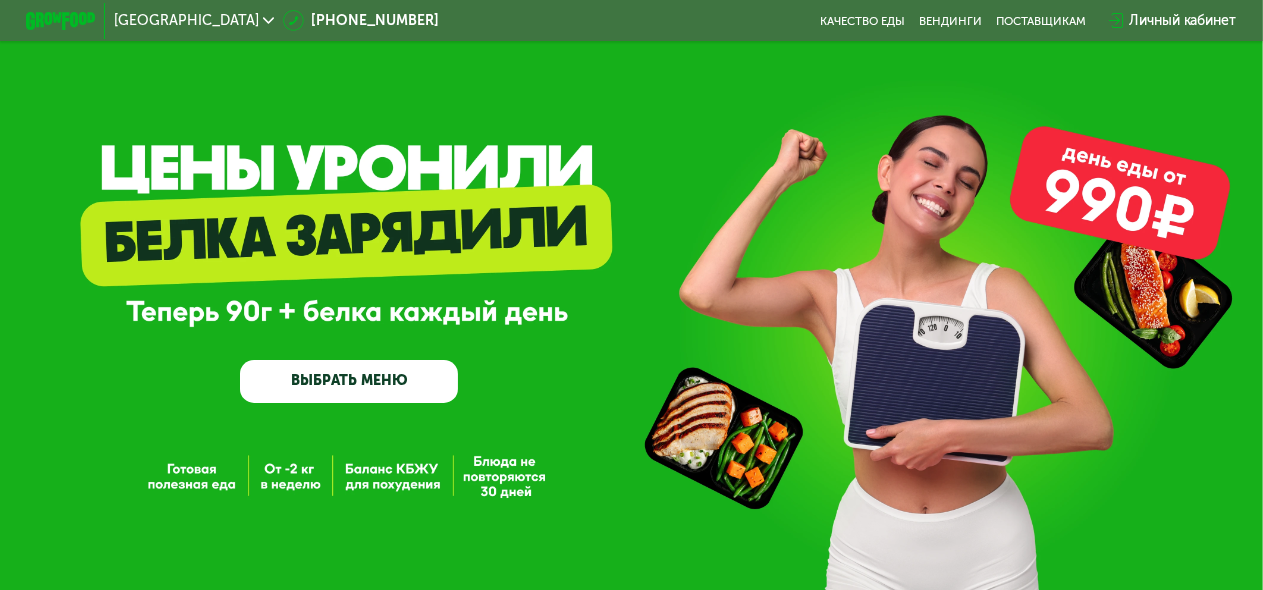 click 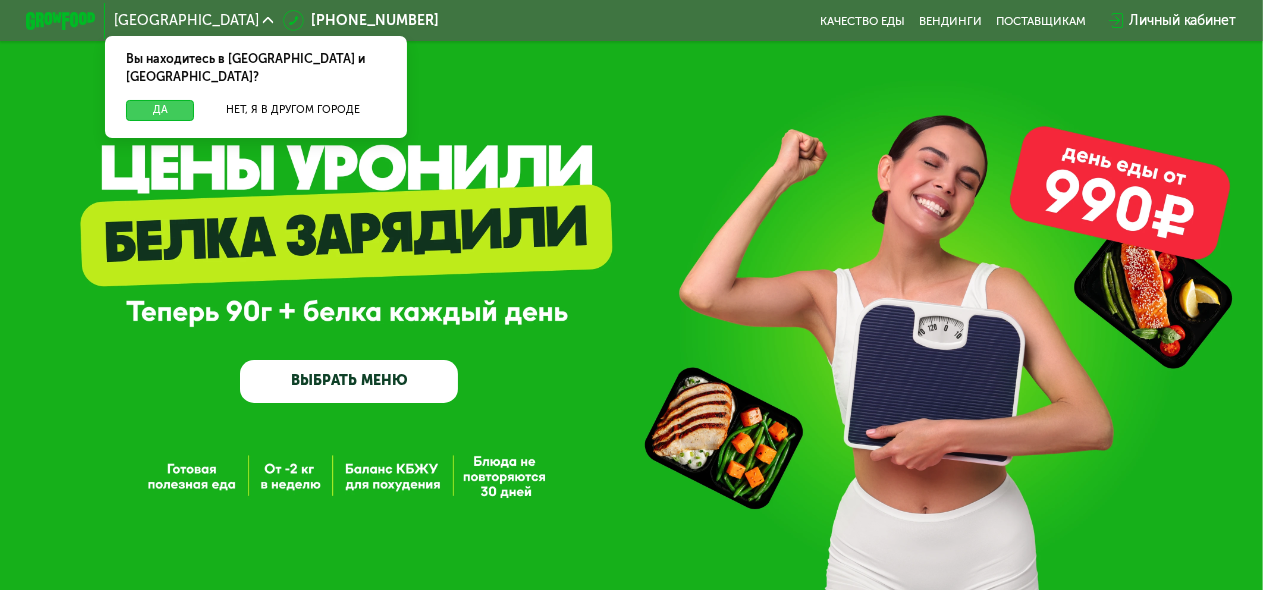 click on "Да" at bounding box center (160, 110) 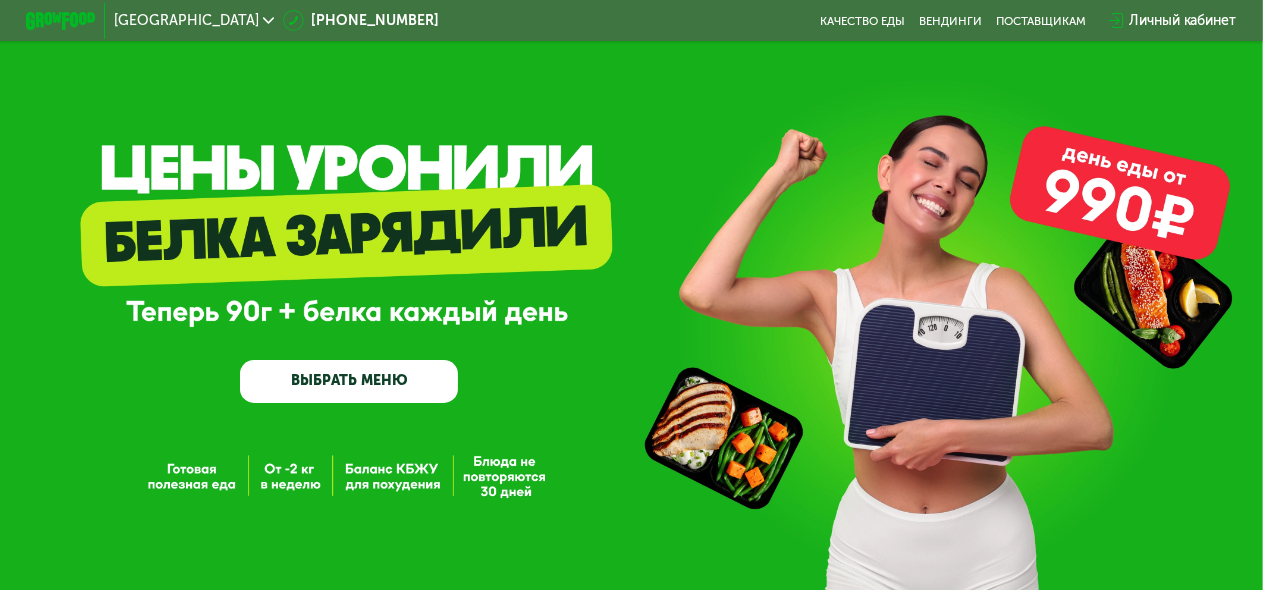 click on "ВЫБРАТЬ МЕНЮ" at bounding box center [349, 382] 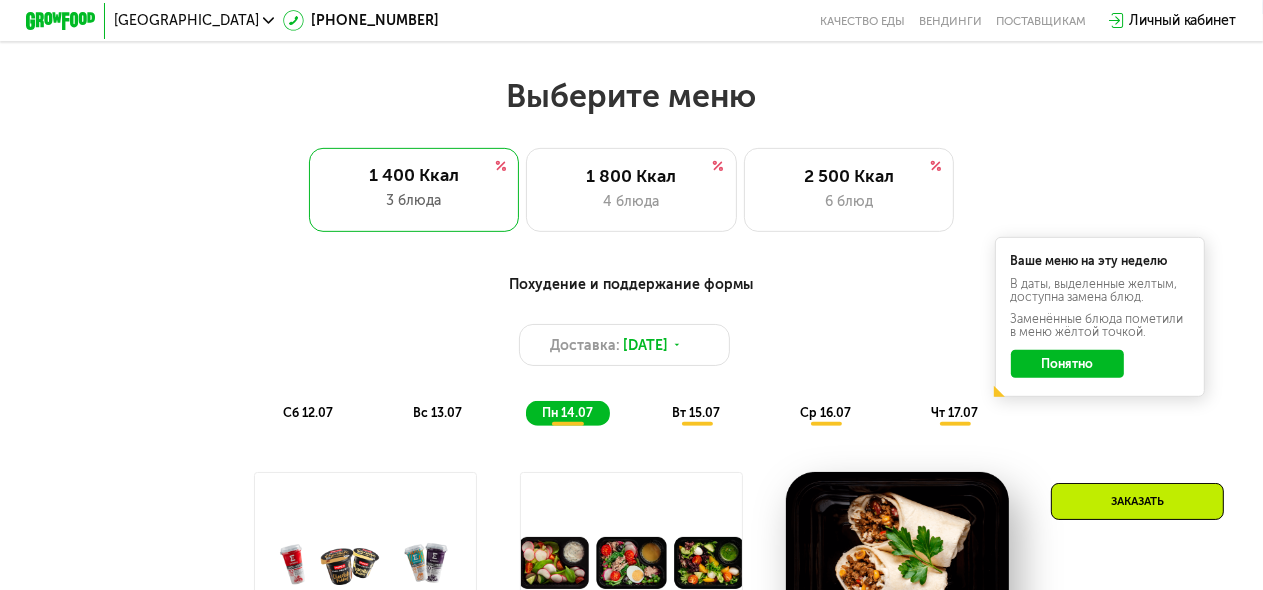 scroll, scrollTop: 774, scrollLeft: 0, axis: vertical 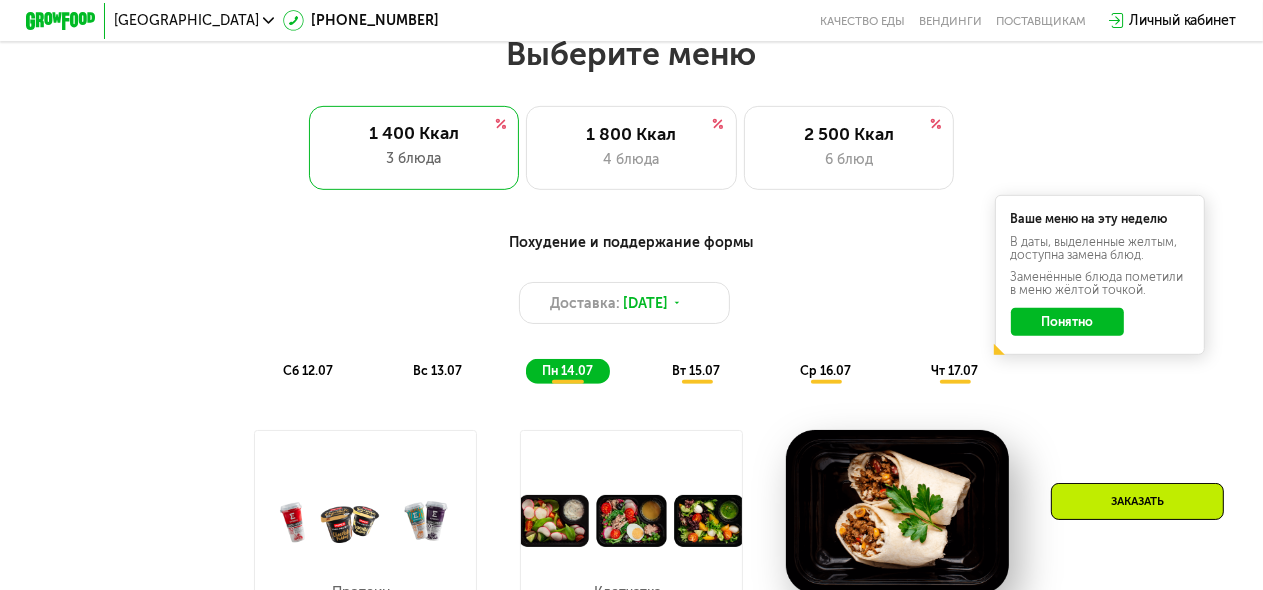 click on "сб 12.07" at bounding box center [308, 370] 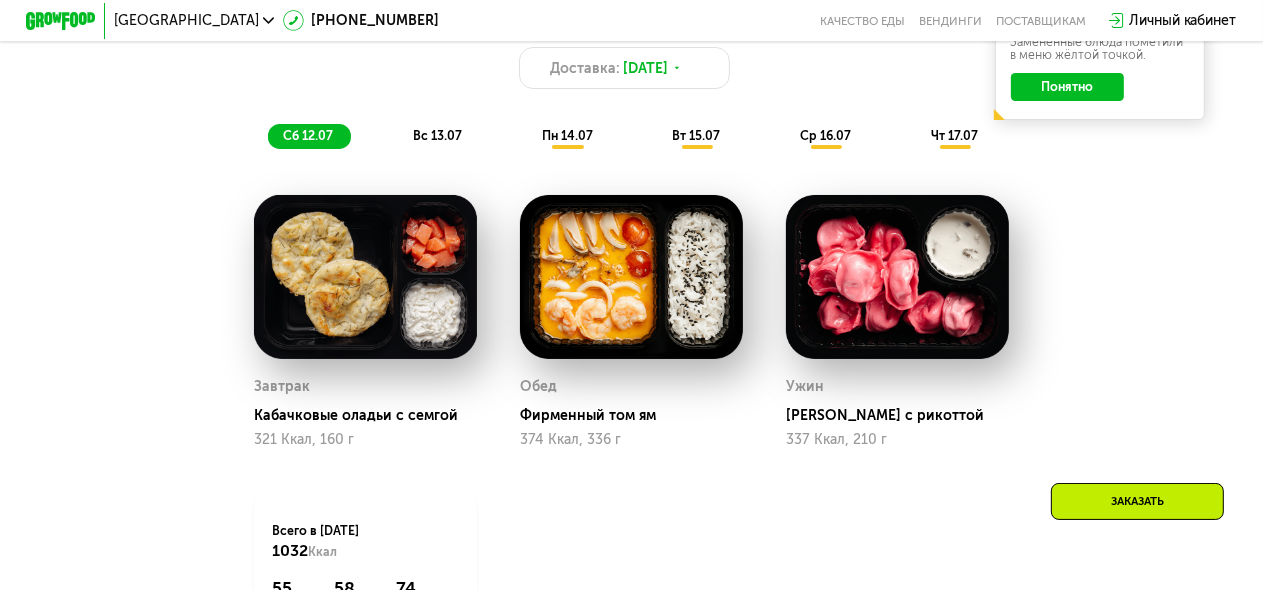 scroll, scrollTop: 974, scrollLeft: 0, axis: vertical 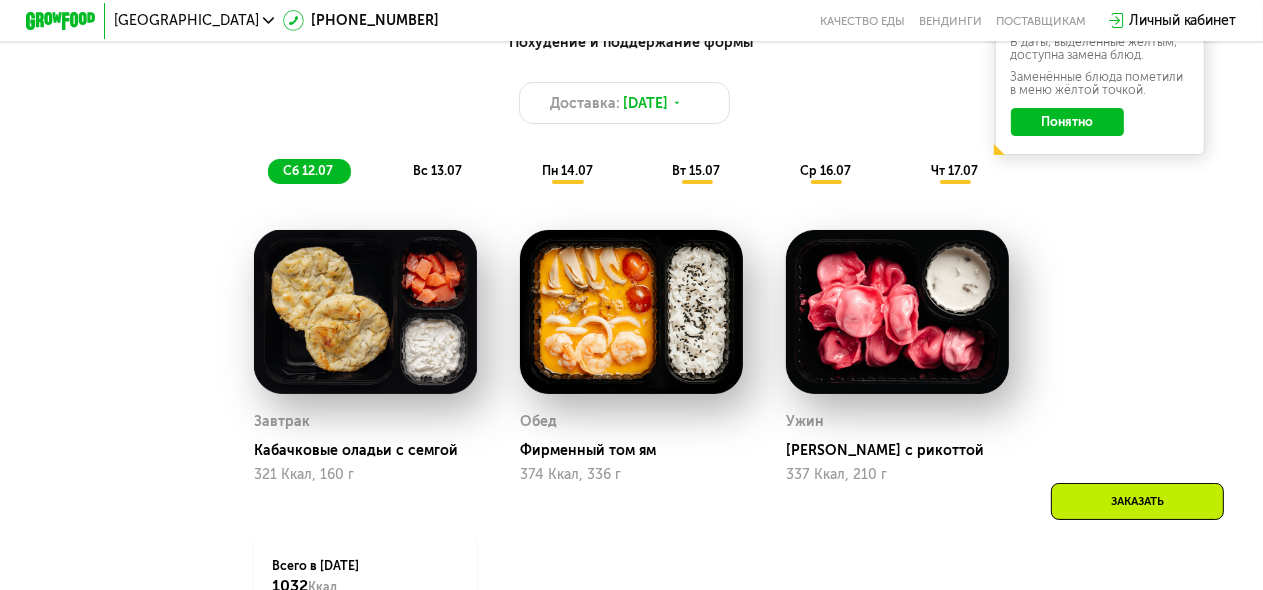 click on "вс 13.07" at bounding box center [437, 170] 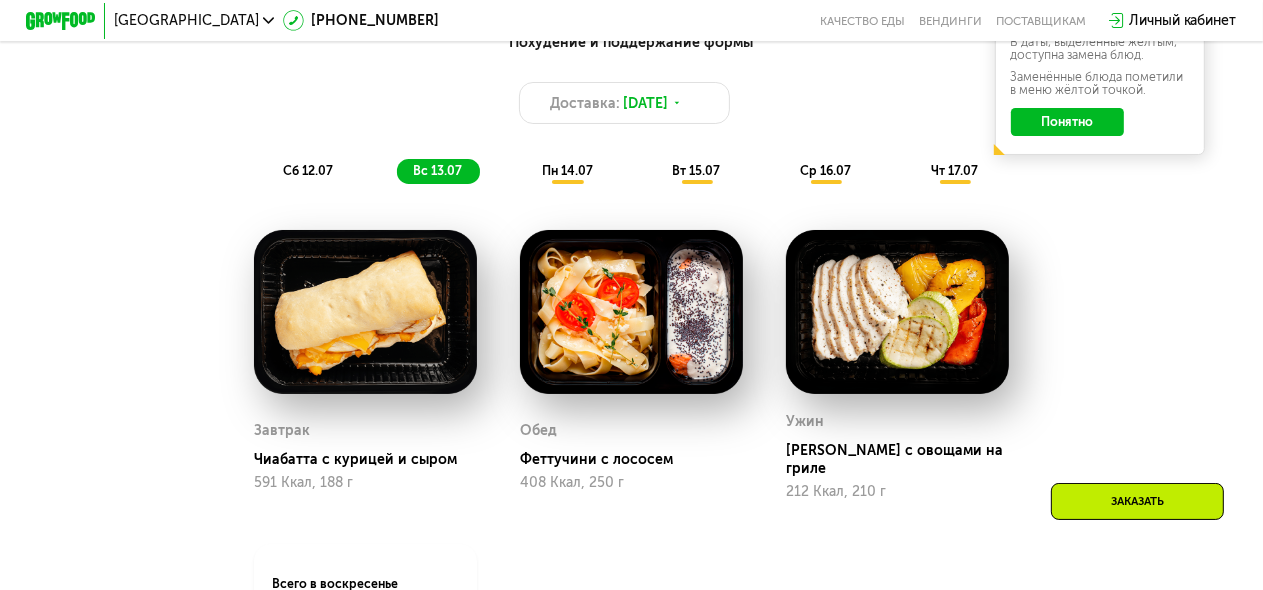click on "пн 14.07" 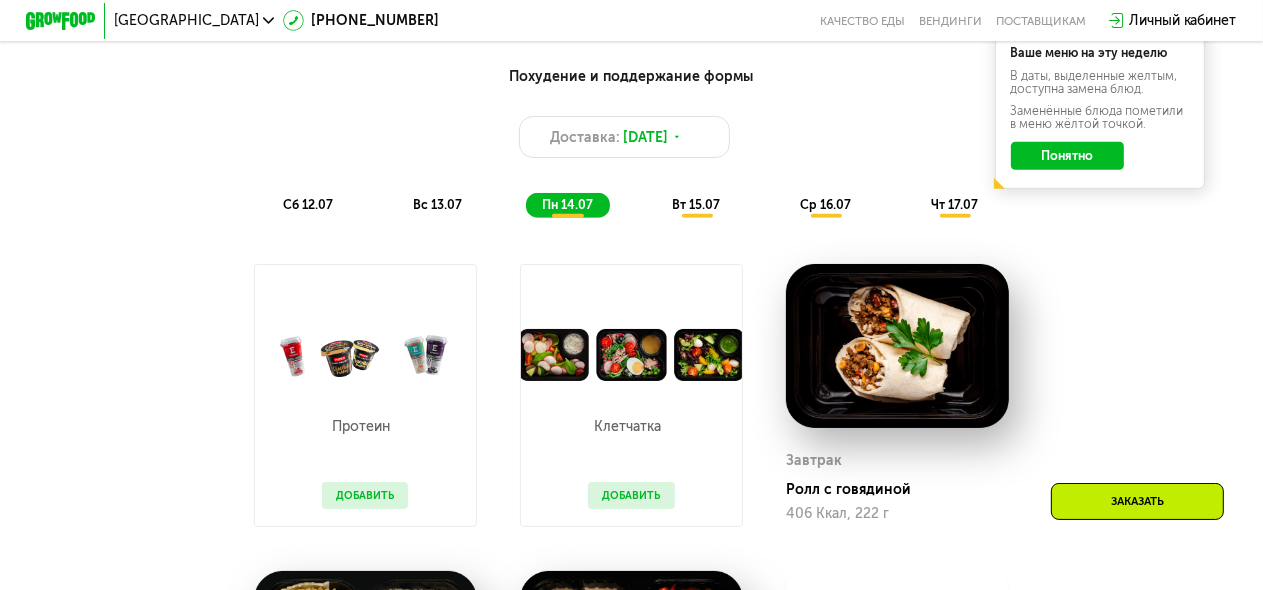 scroll, scrollTop: 974, scrollLeft: 0, axis: vertical 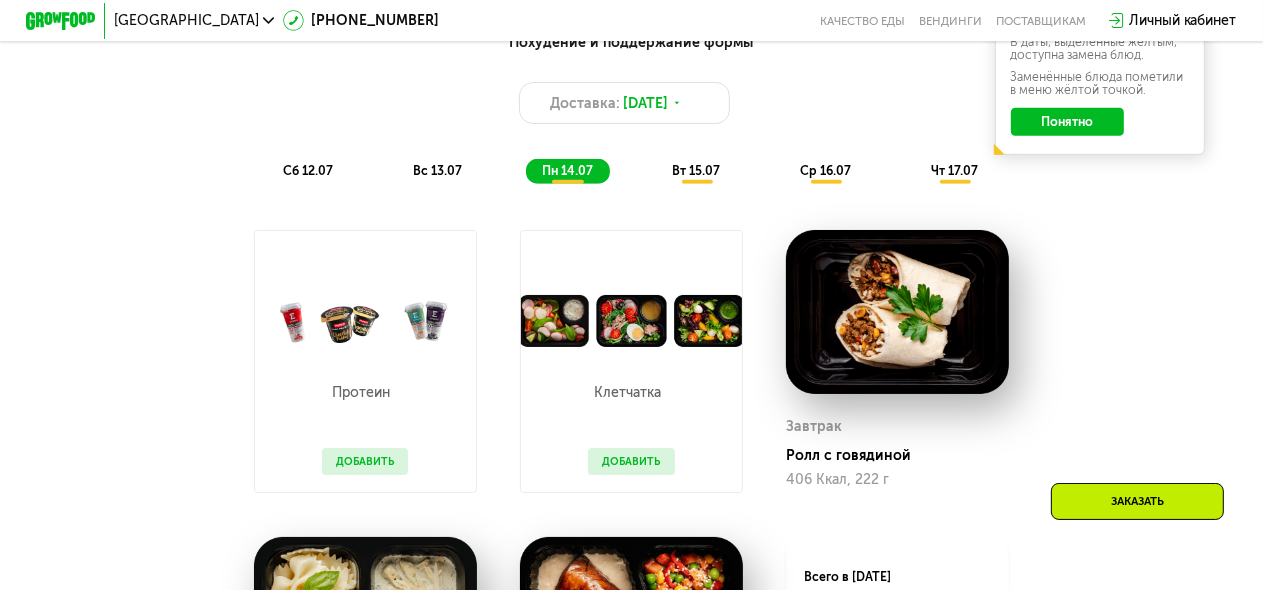 click at bounding box center [631, 320] 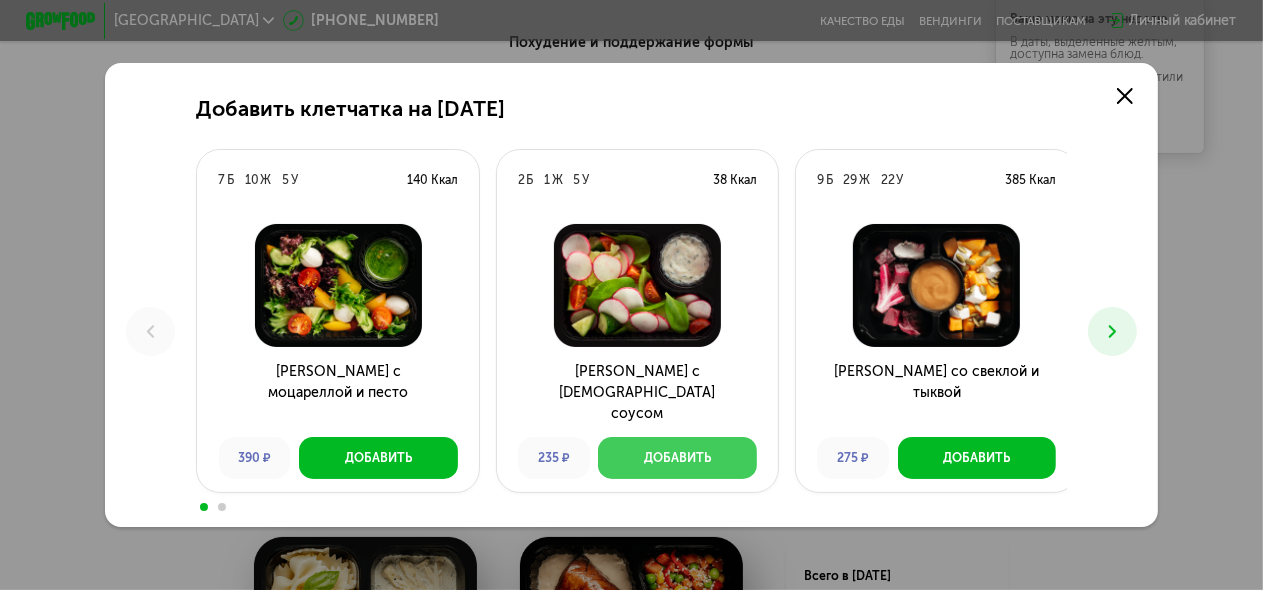 scroll, scrollTop: 0, scrollLeft: 0, axis: both 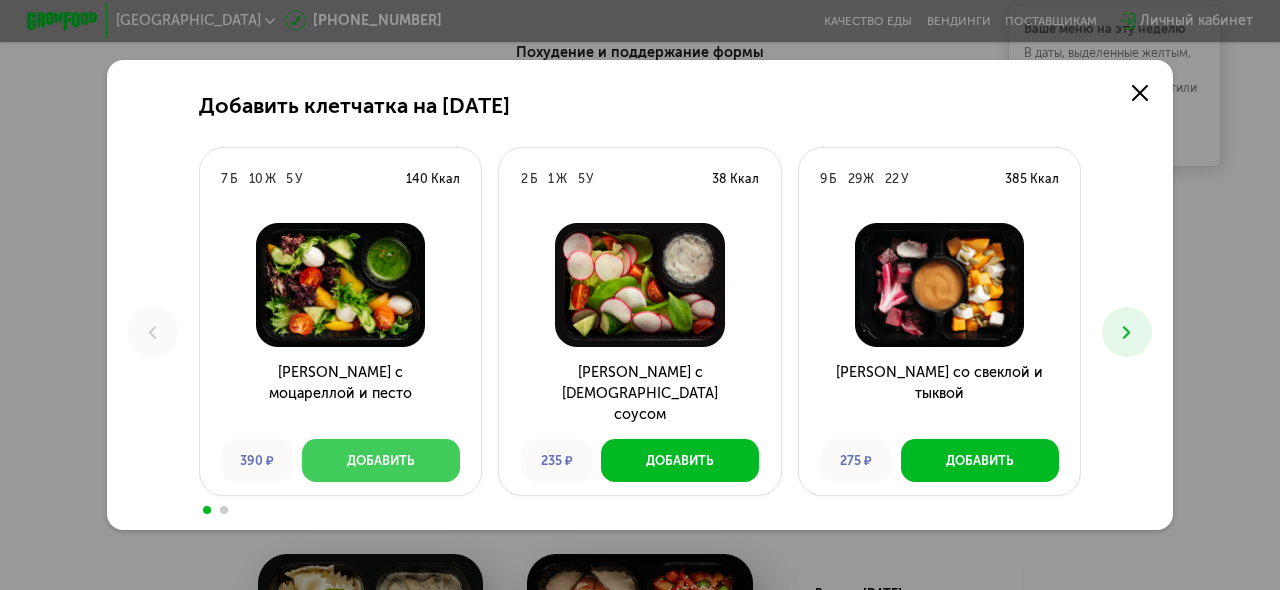 click on "Добавить" at bounding box center [381, 460] 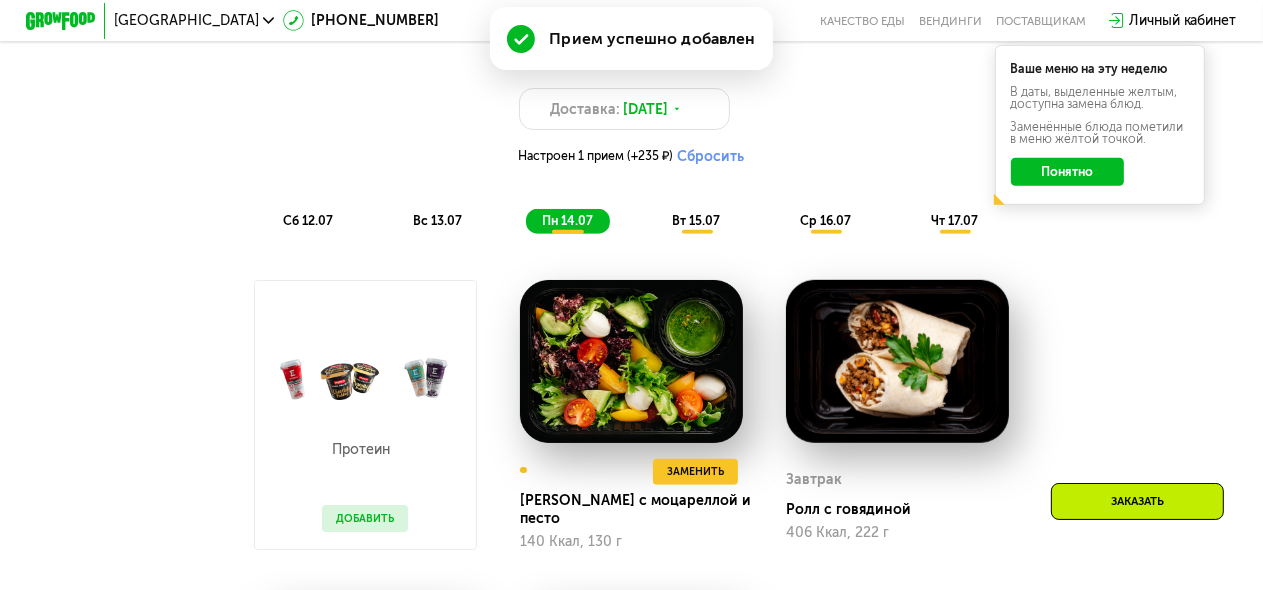 scroll, scrollTop: 974, scrollLeft: 0, axis: vertical 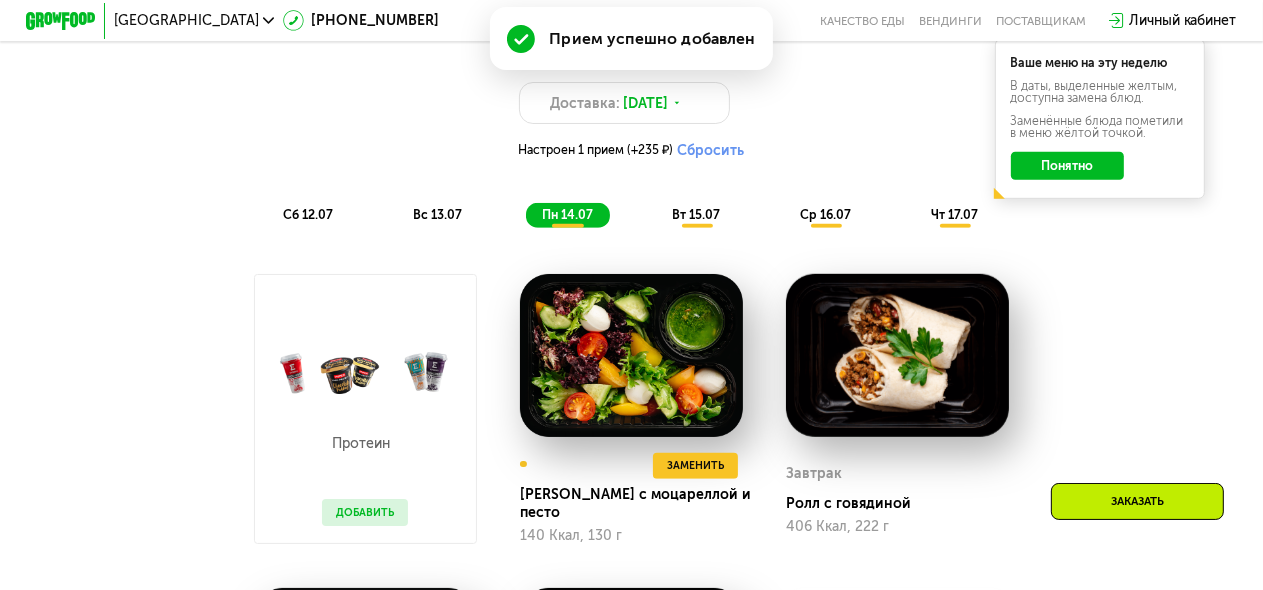 click at bounding box center (365, 371) 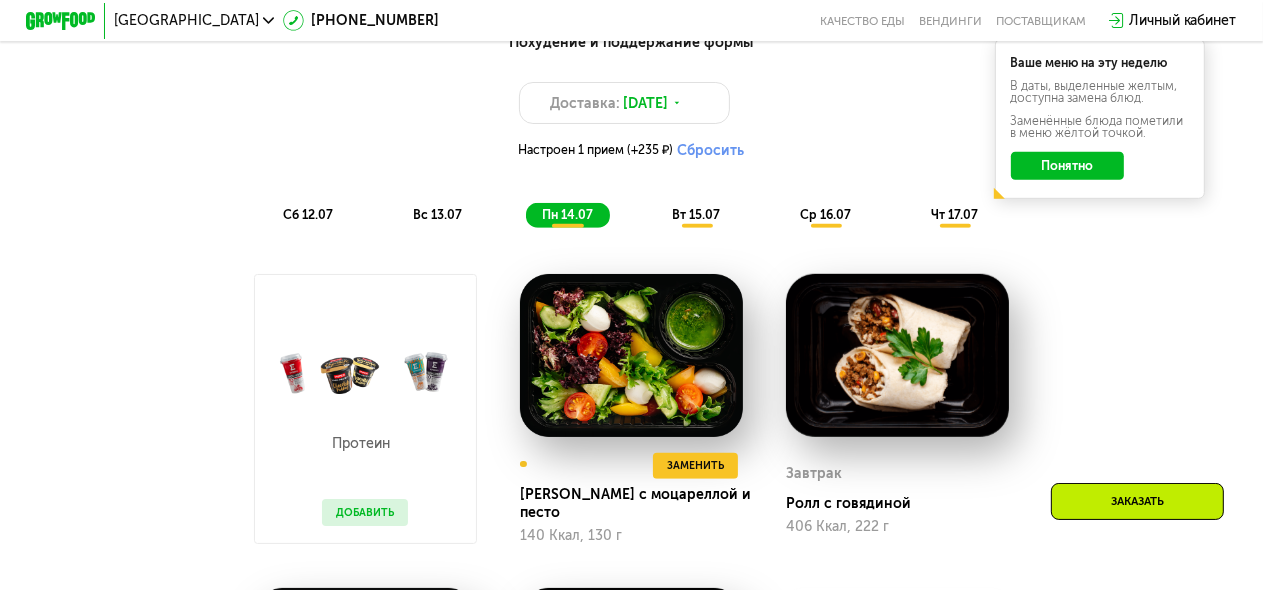 click on "Добавить" at bounding box center [365, 512] 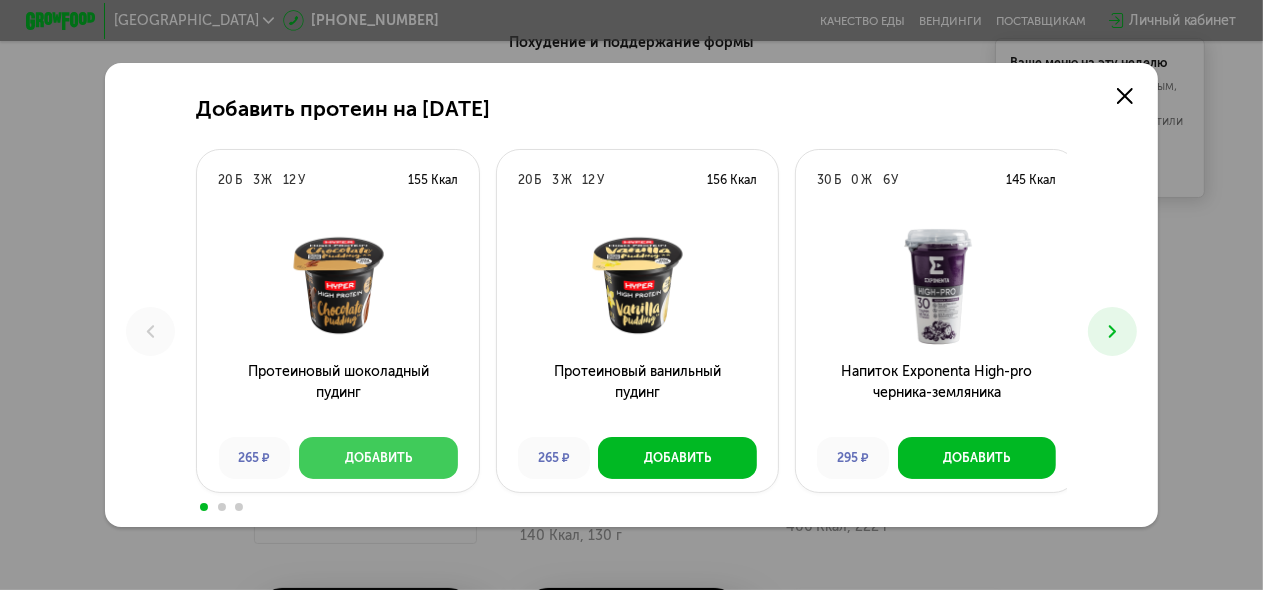 scroll, scrollTop: 0, scrollLeft: 0, axis: both 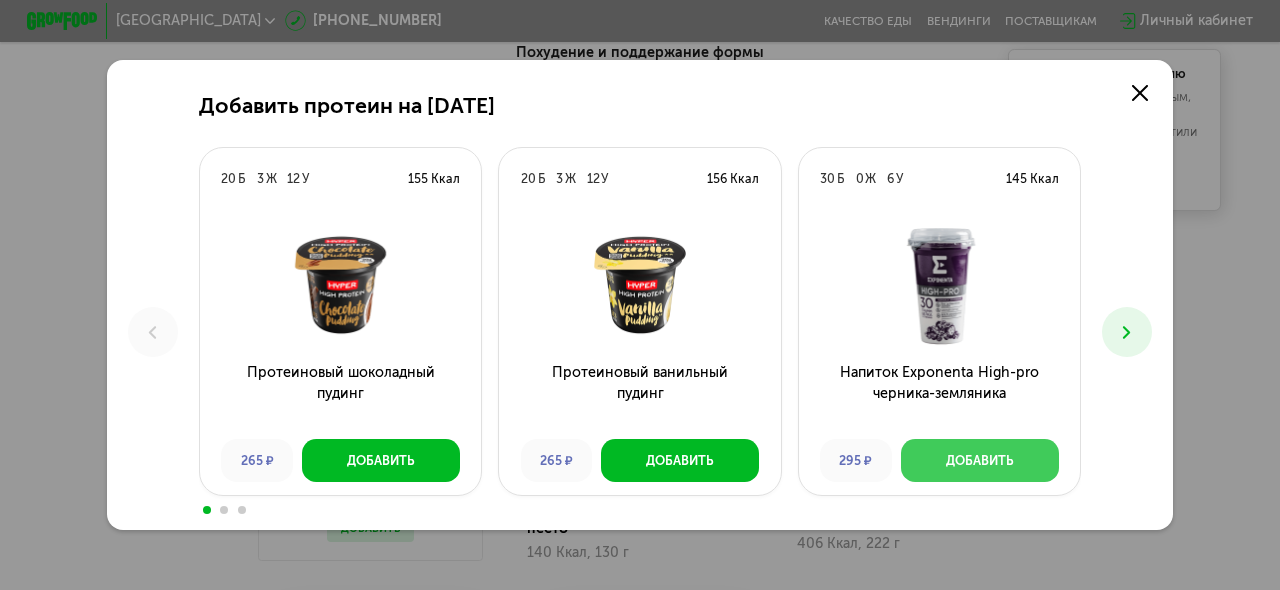 click on "Добавить" at bounding box center (980, 460) 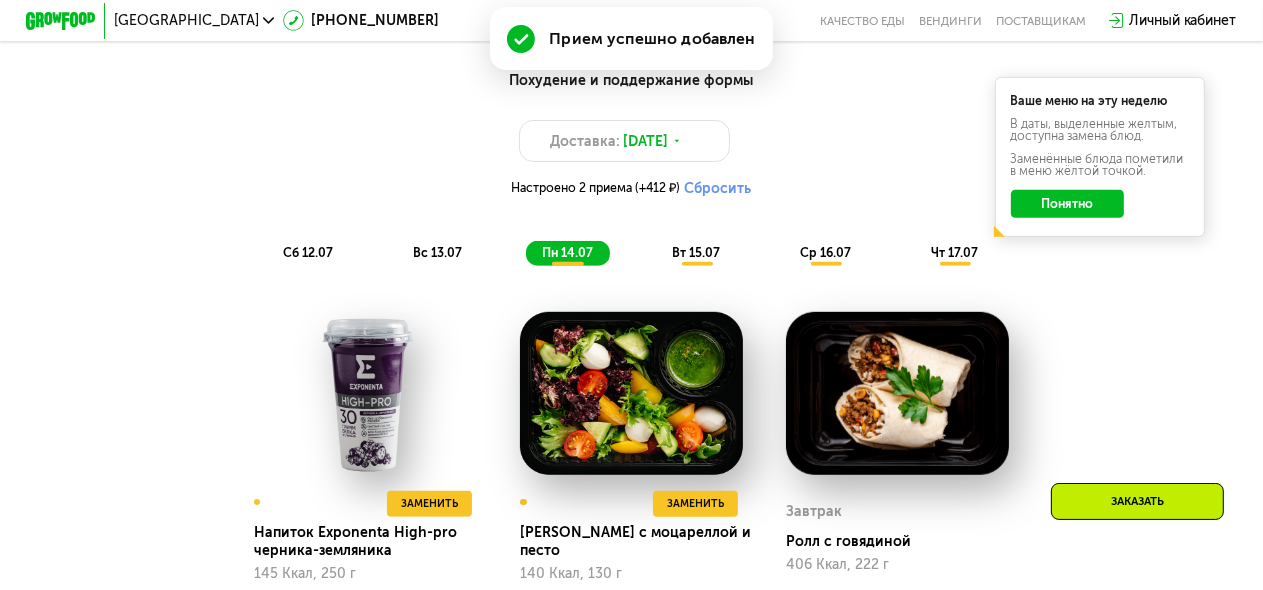 scroll, scrollTop: 974, scrollLeft: 0, axis: vertical 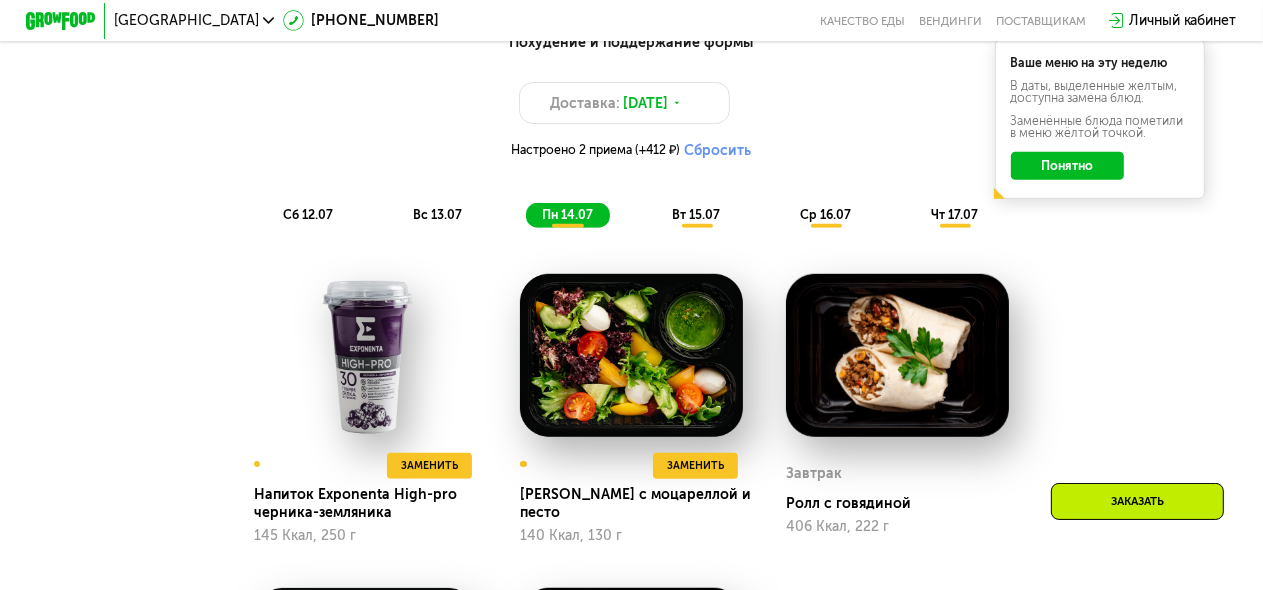 click on "вт 15.07" 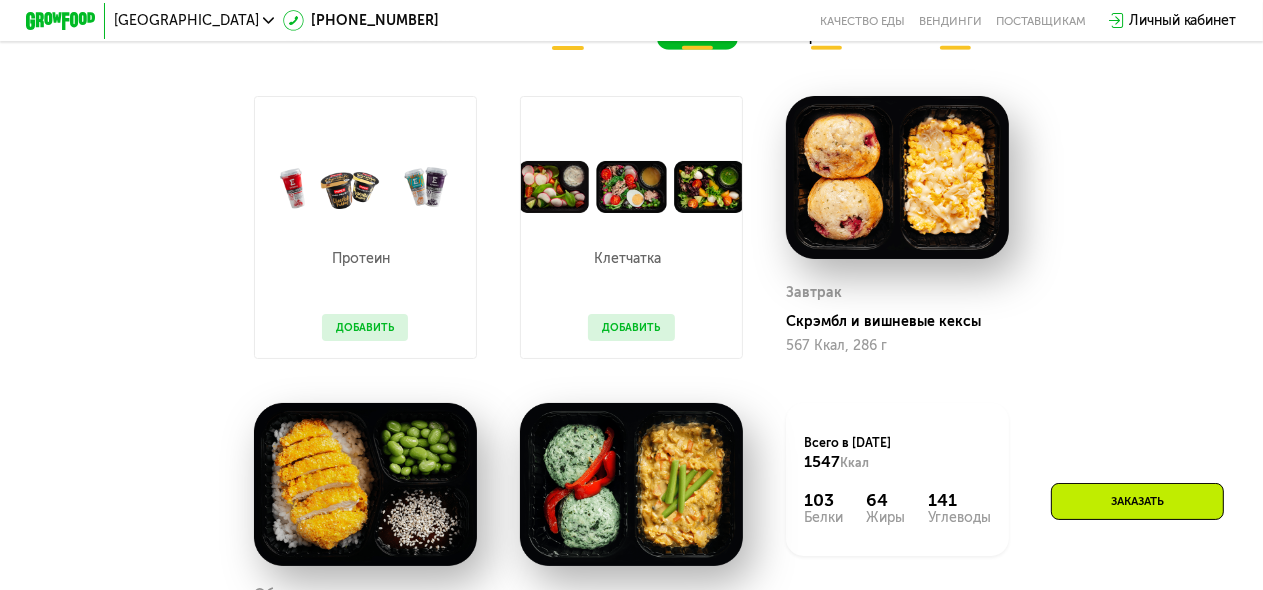 scroll, scrollTop: 1174, scrollLeft: 0, axis: vertical 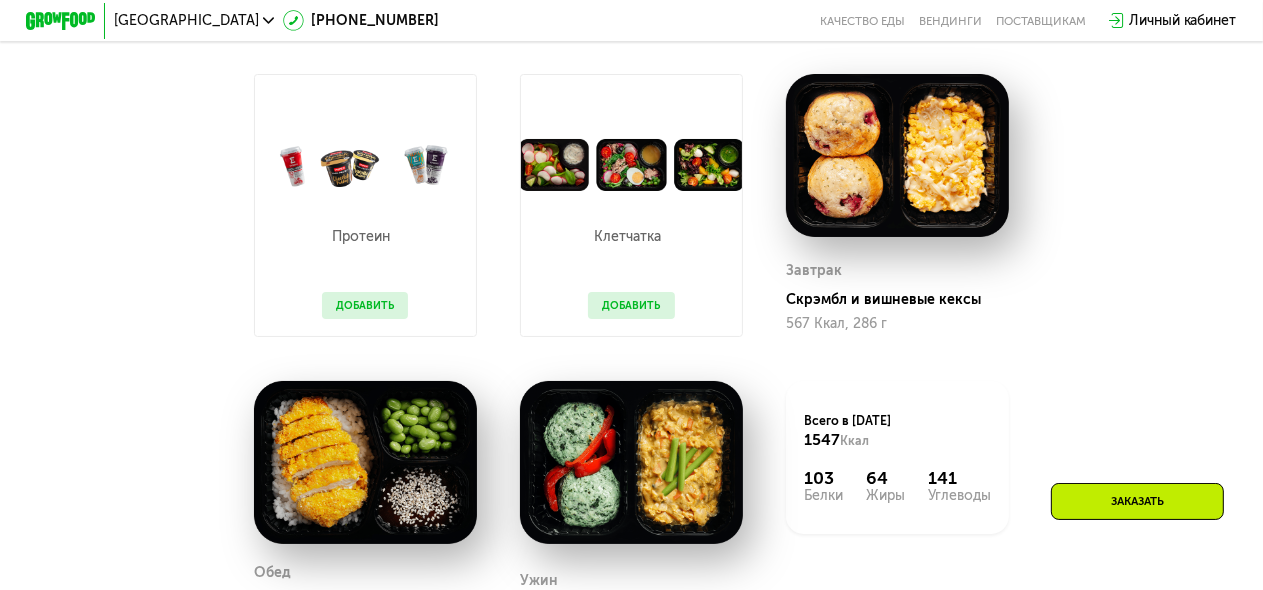 click on "Добавить" at bounding box center [365, 305] 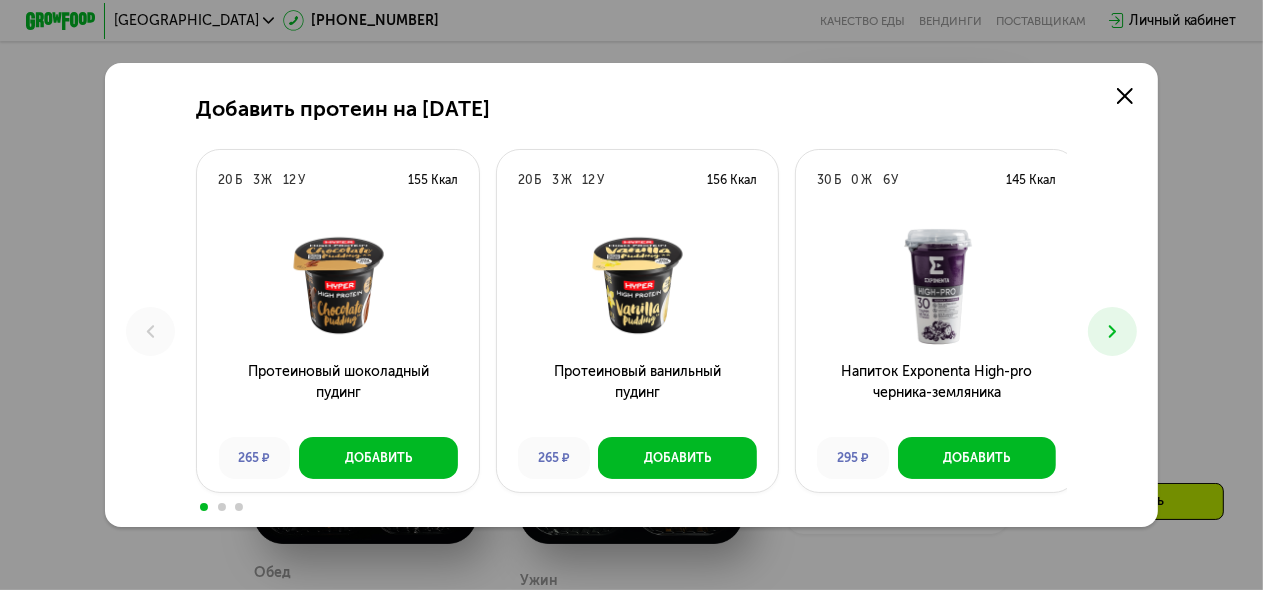scroll, scrollTop: 0, scrollLeft: 0, axis: both 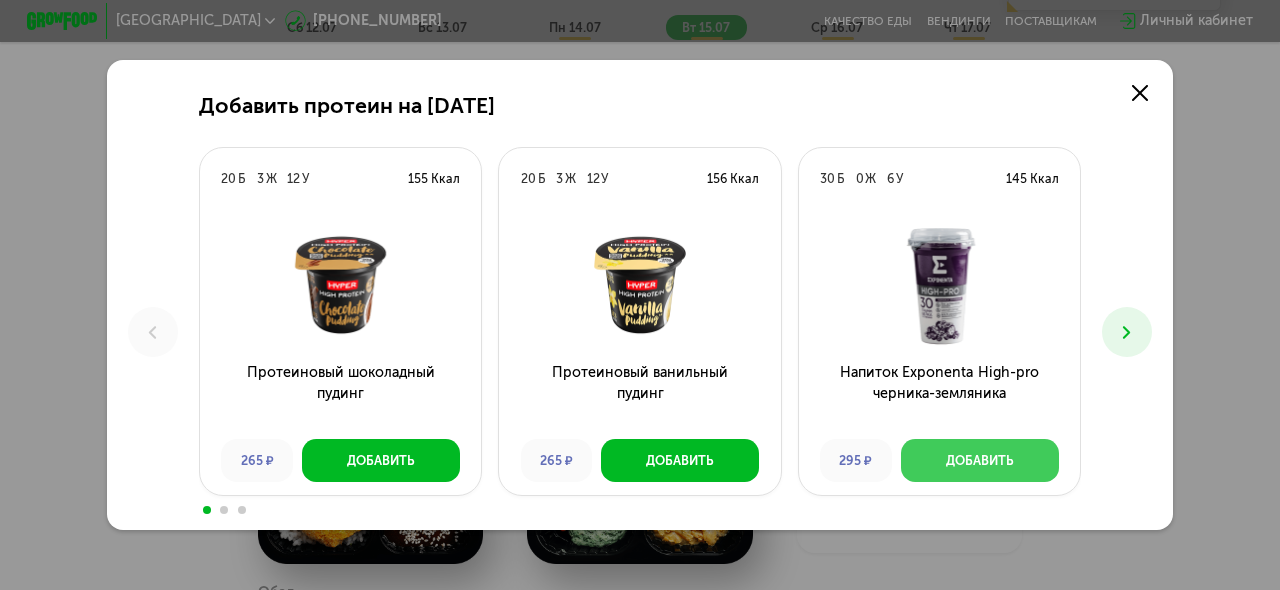 click on "Добавить" at bounding box center (980, 460) 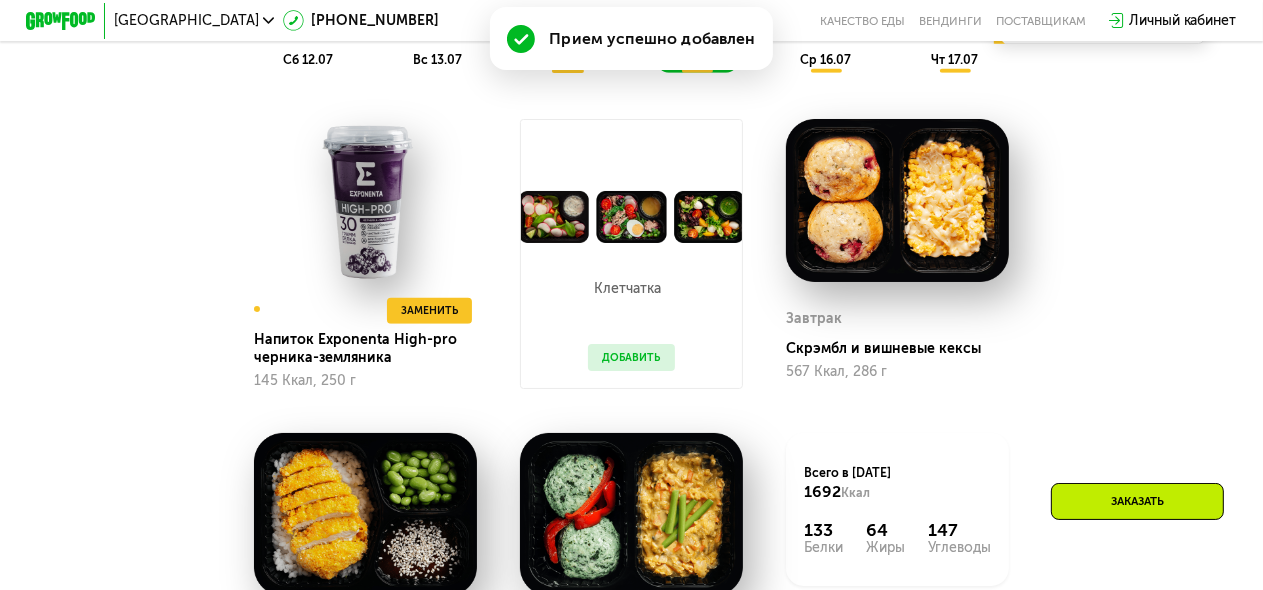 scroll, scrollTop: 1174, scrollLeft: 0, axis: vertical 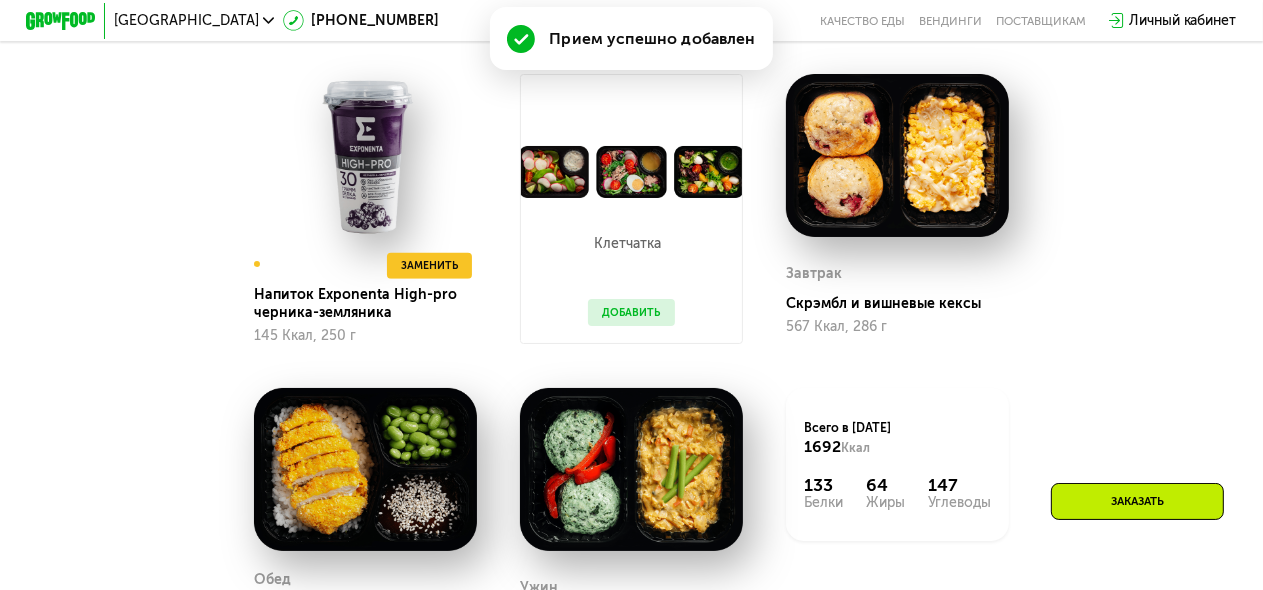 click on "Добавить" at bounding box center (631, 312) 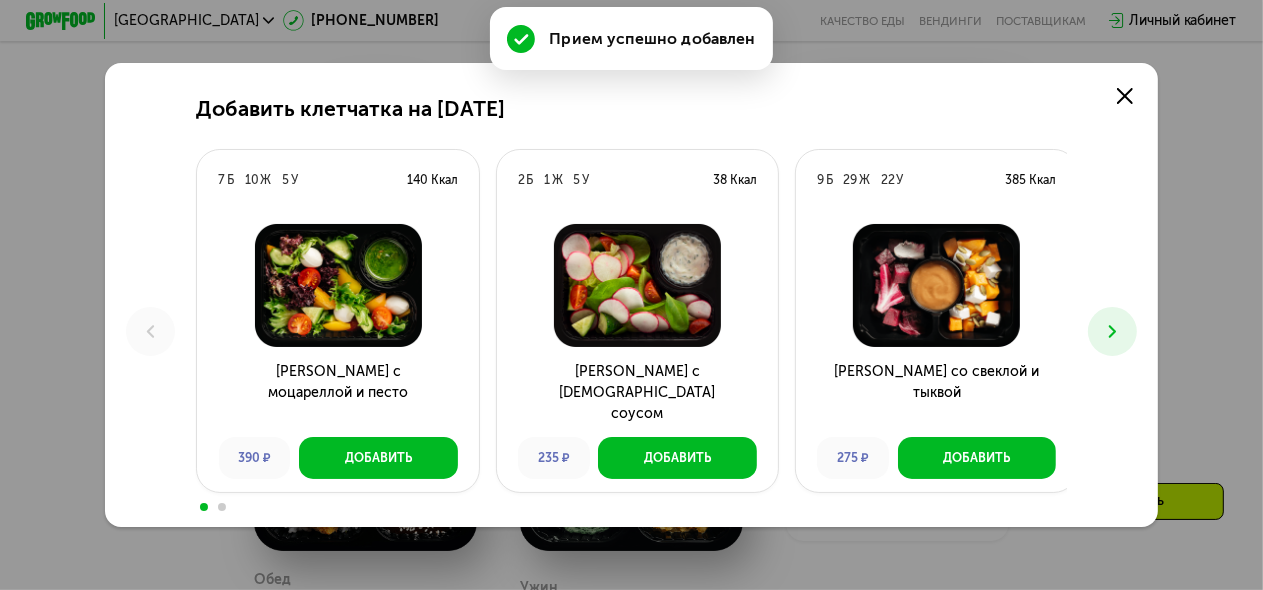 scroll, scrollTop: 0, scrollLeft: 0, axis: both 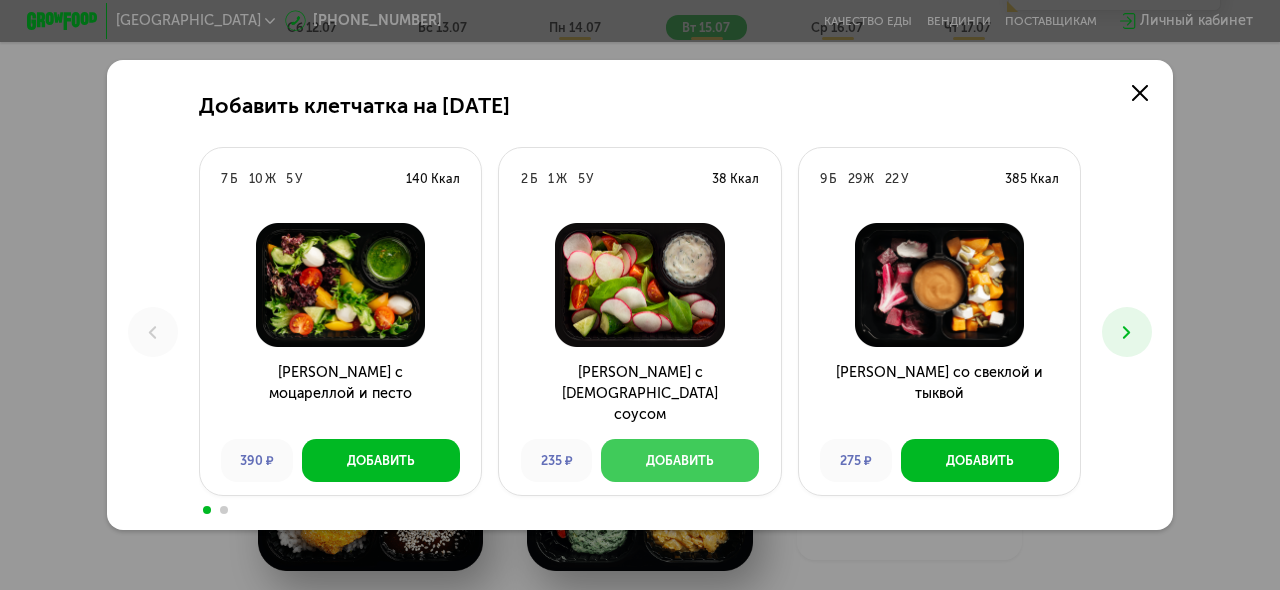 click on "Добавить" at bounding box center [680, 460] 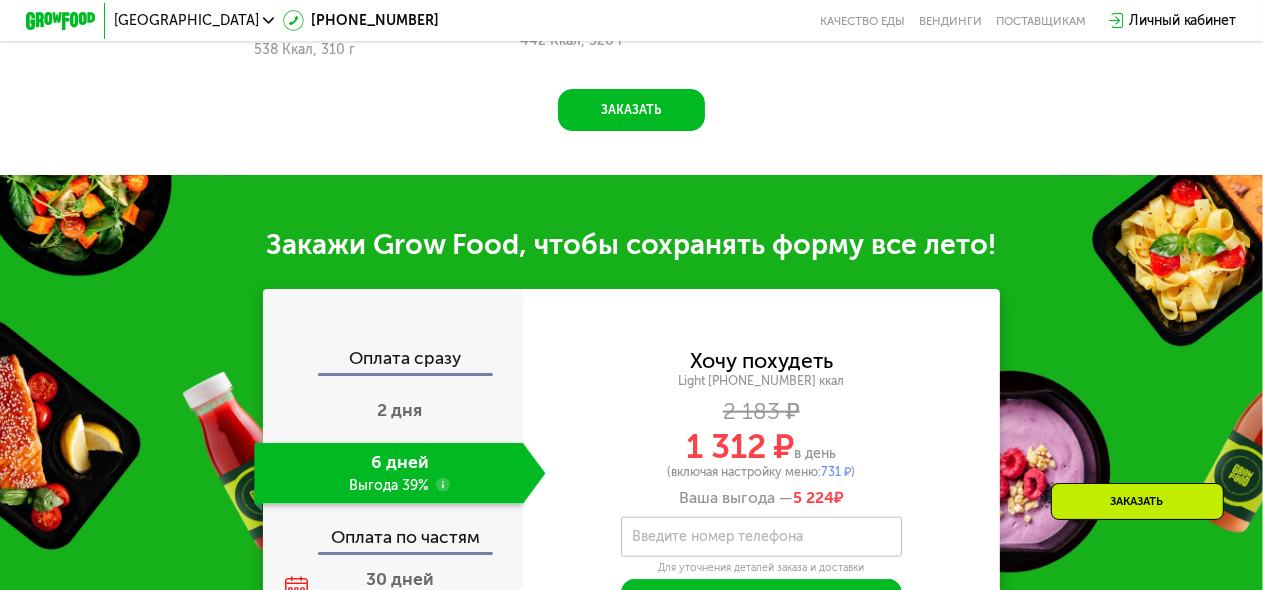 scroll, scrollTop: 1874, scrollLeft: 0, axis: vertical 